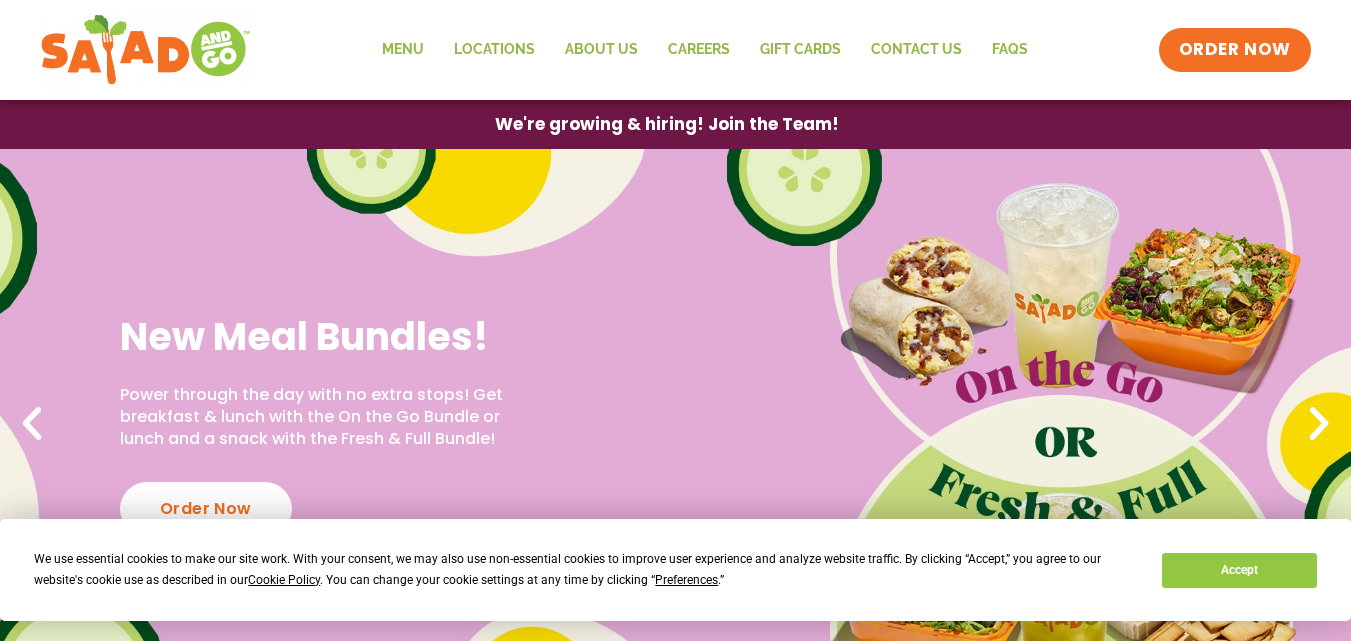 scroll, scrollTop: 0, scrollLeft: 0, axis: both 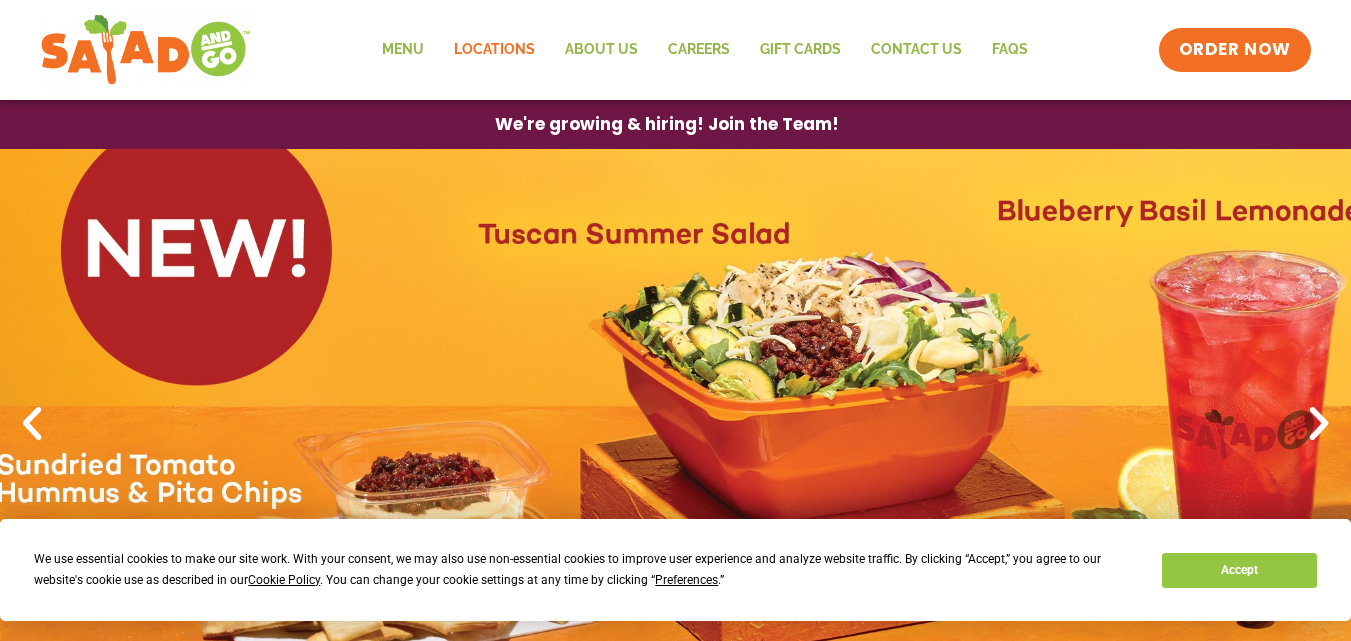click on "Locations" 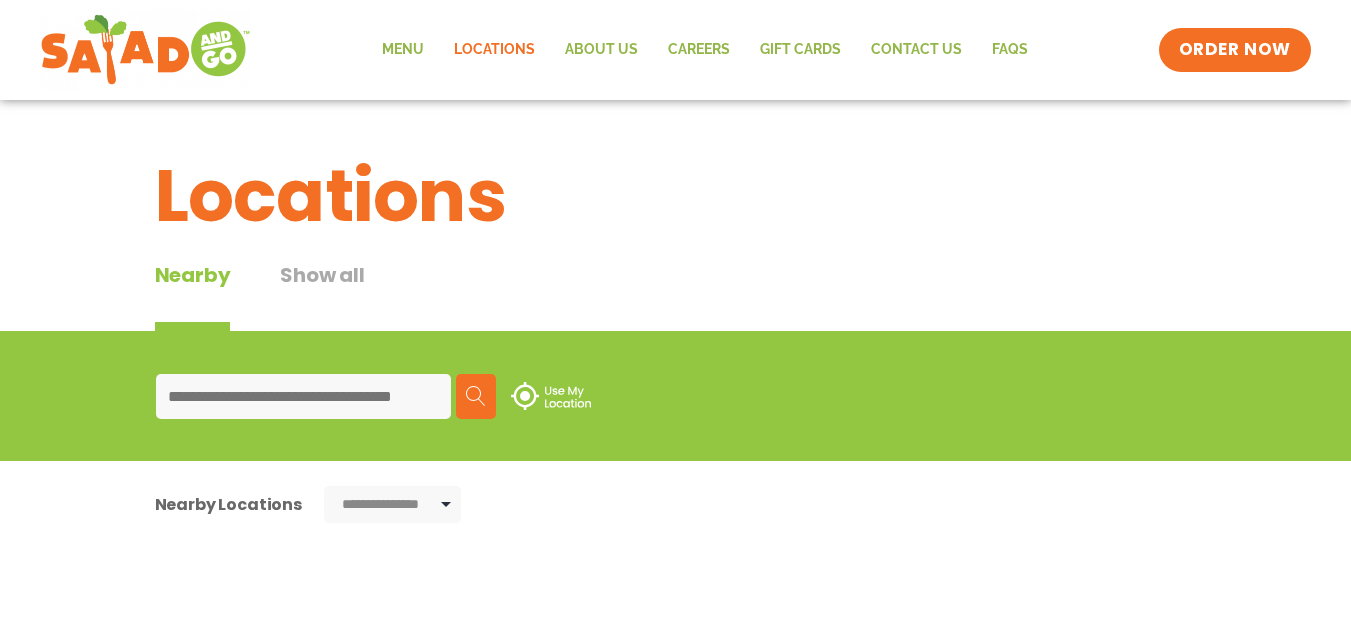 scroll, scrollTop: 0, scrollLeft: 0, axis: both 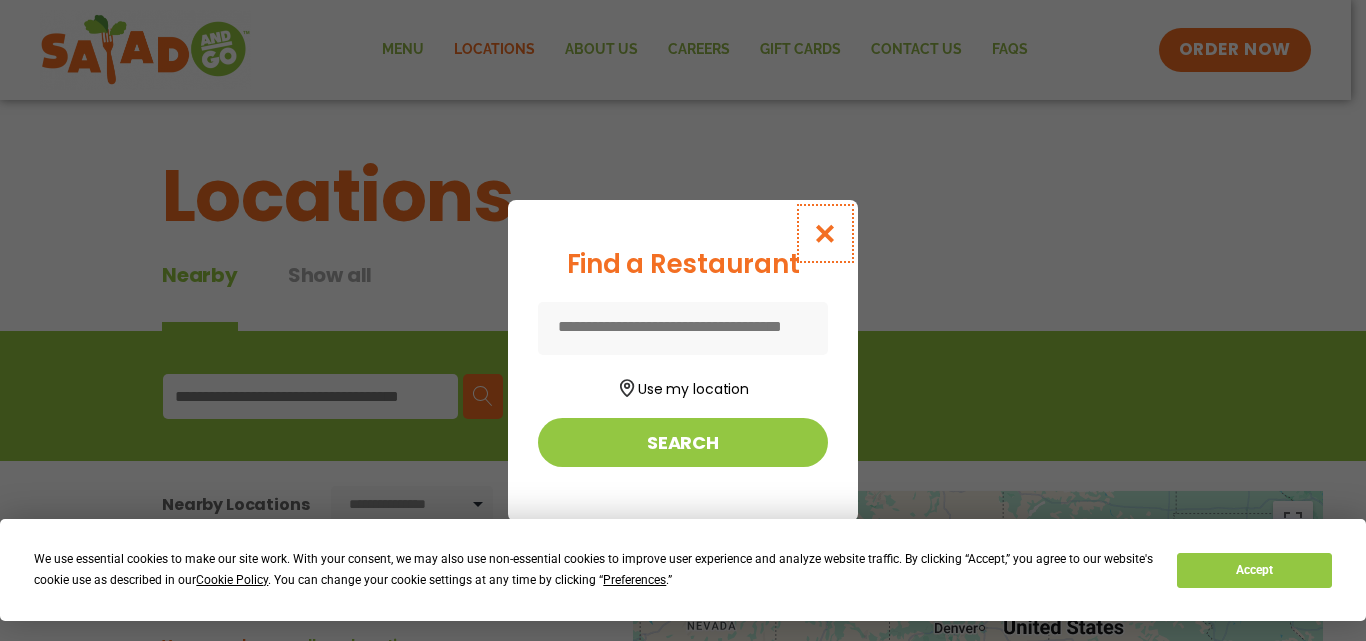 click at bounding box center (825, 233) 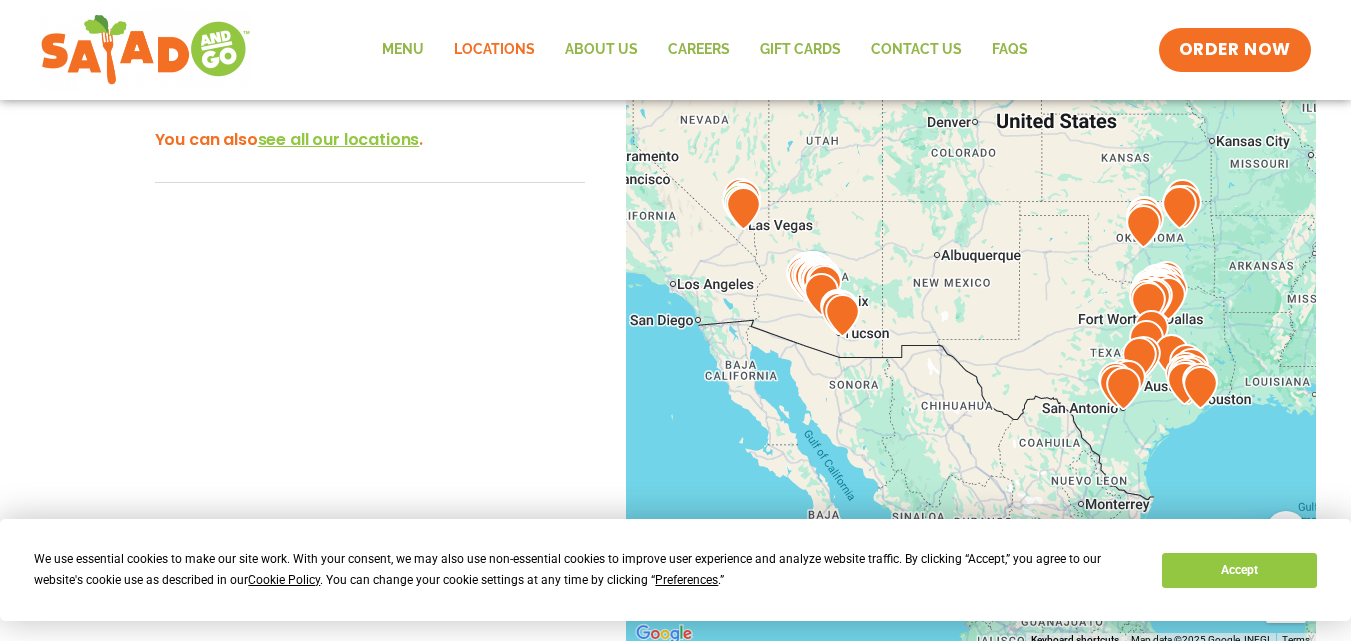 scroll, scrollTop: 446, scrollLeft: 0, axis: vertical 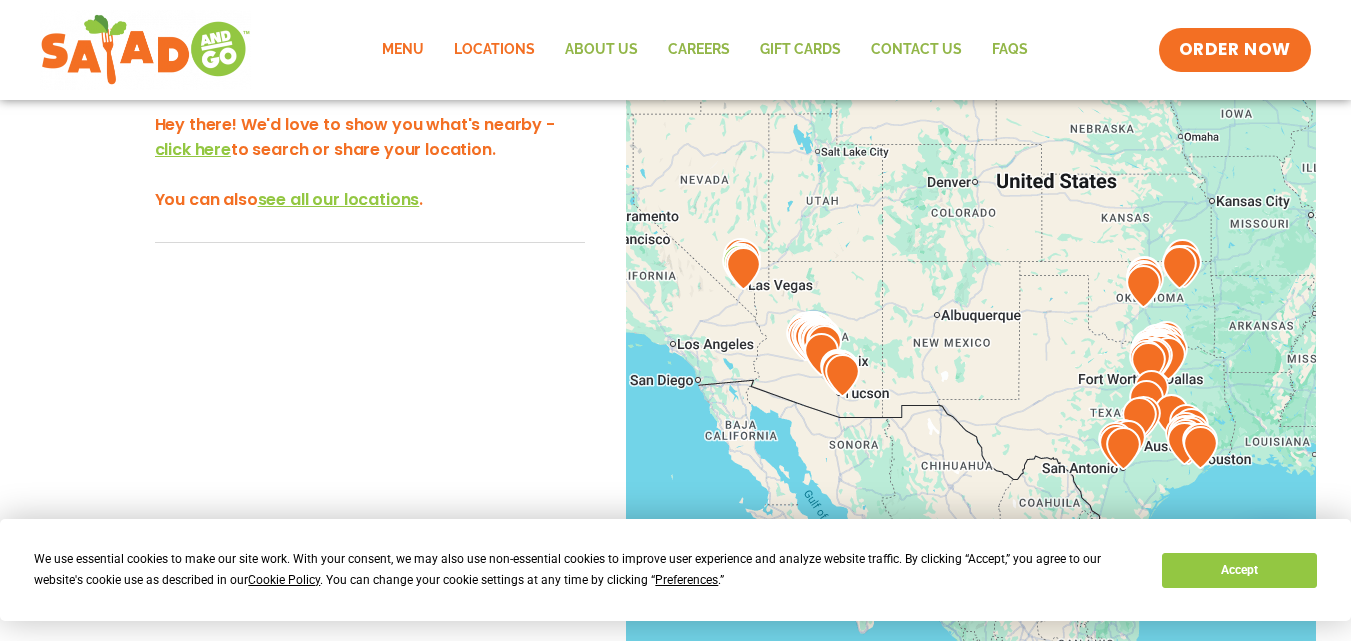 click on "Menu" 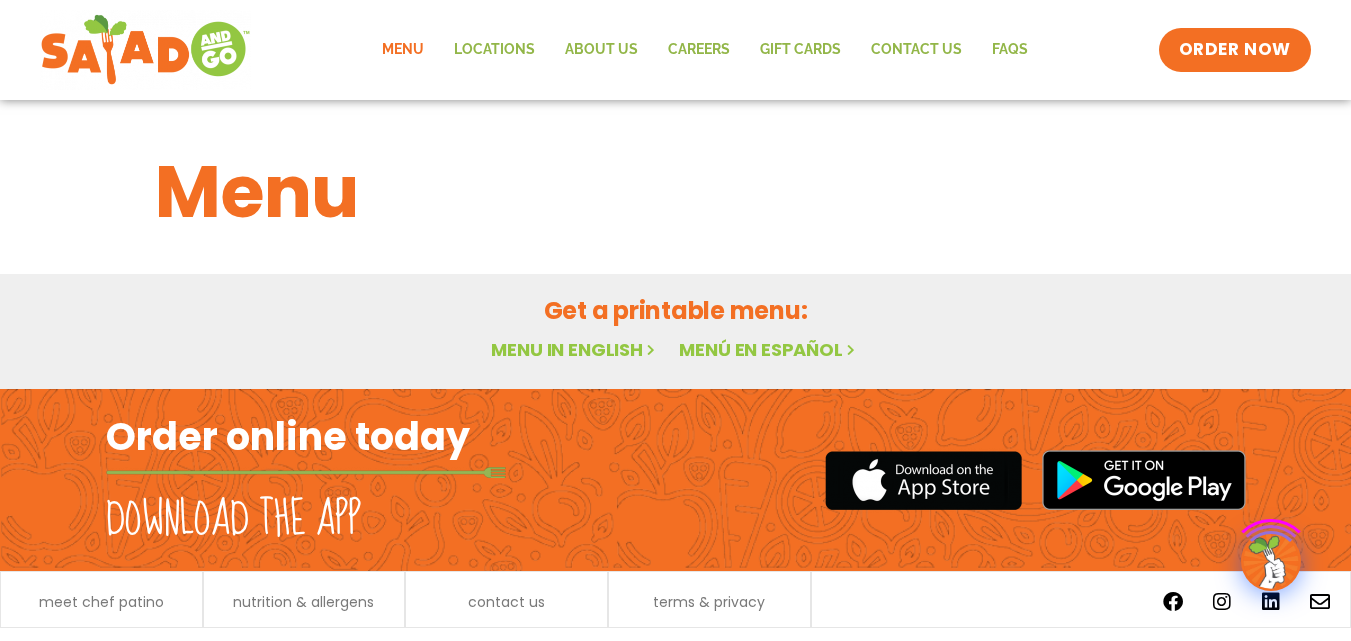 scroll, scrollTop: 0, scrollLeft: 0, axis: both 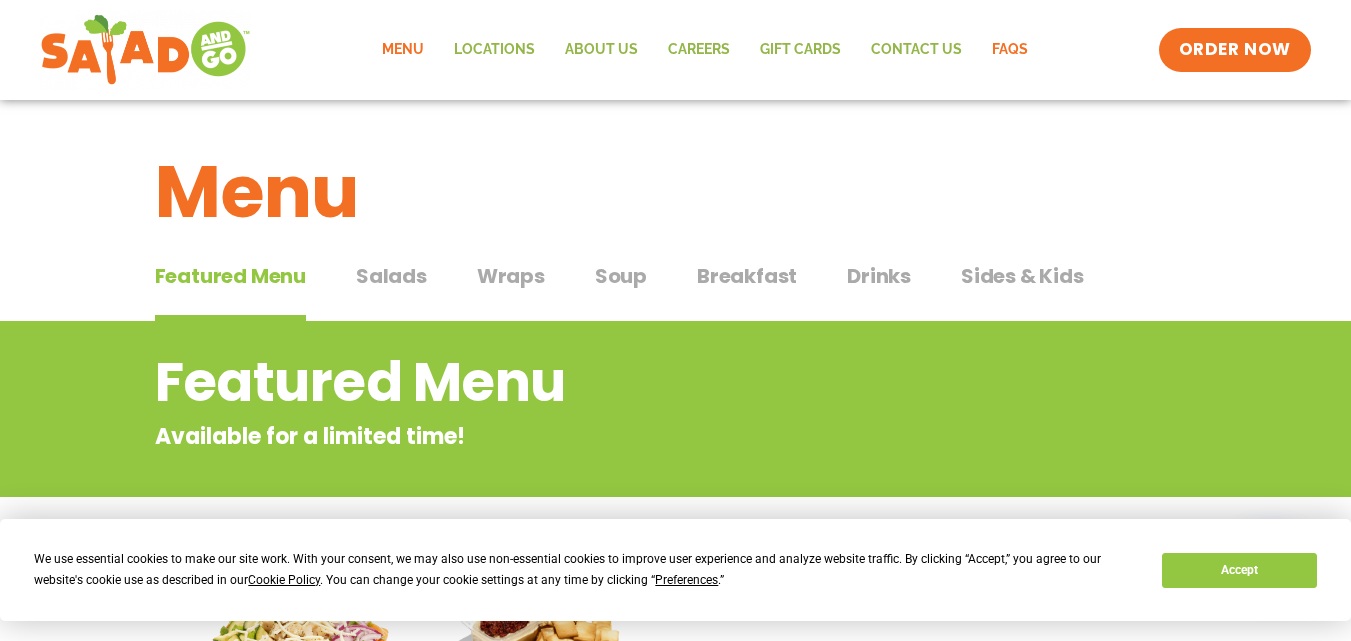 click on "FAQs" 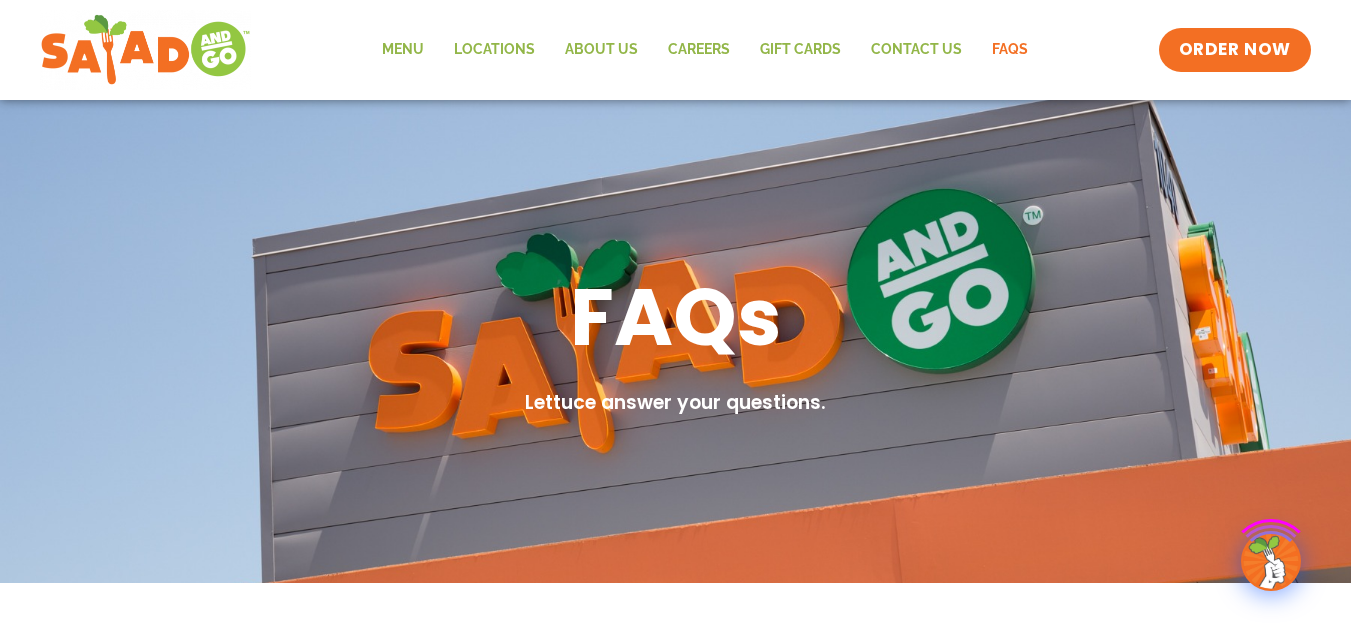 scroll, scrollTop: 0, scrollLeft: 0, axis: both 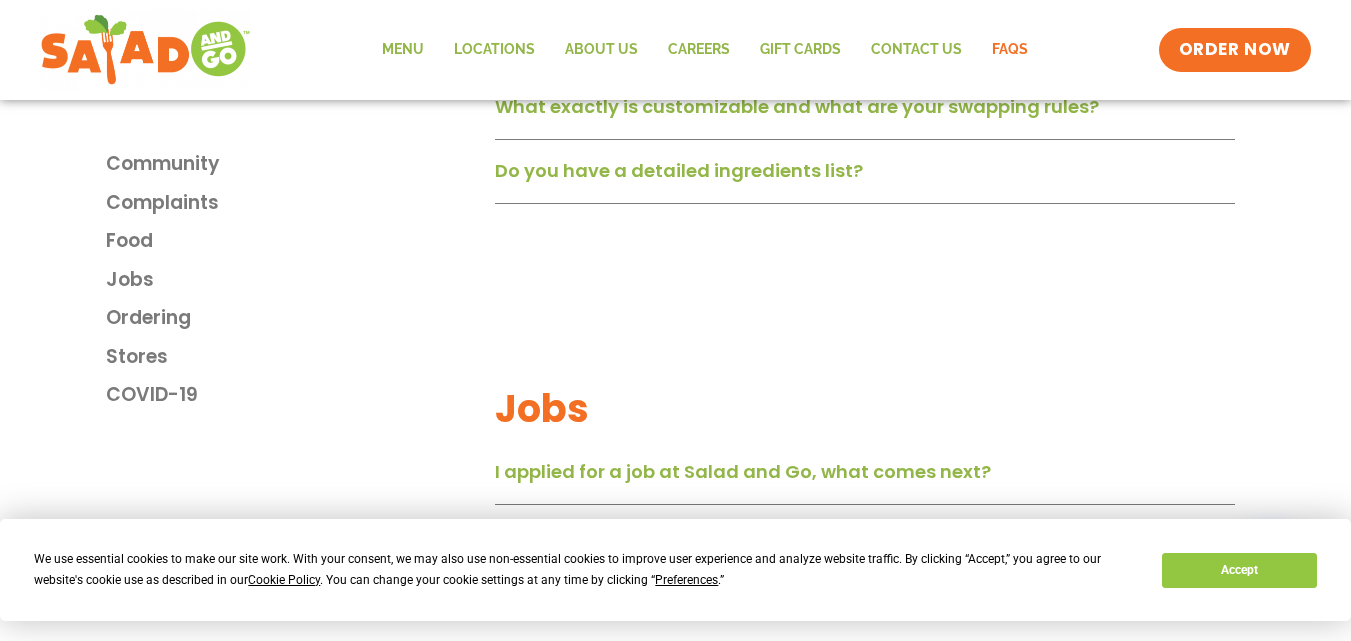click on "Do you have a detailed ingredients list?" at bounding box center (679, 170) 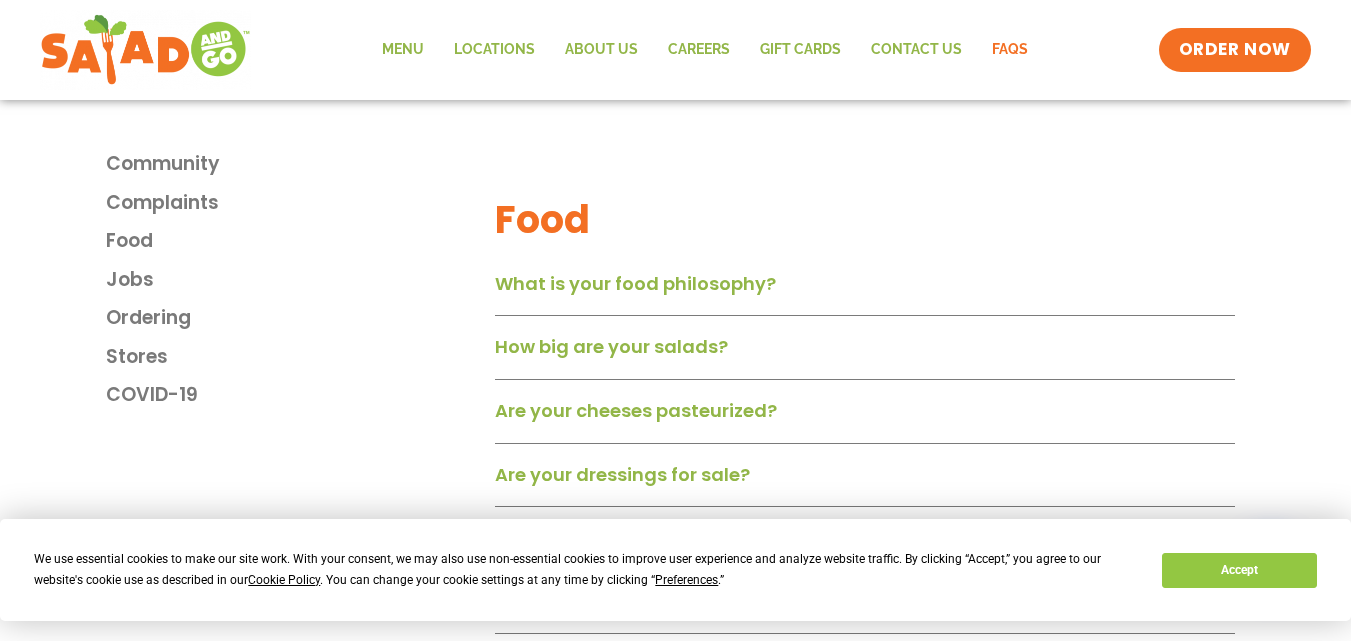 scroll, scrollTop: 1405, scrollLeft: 0, axis: vertical 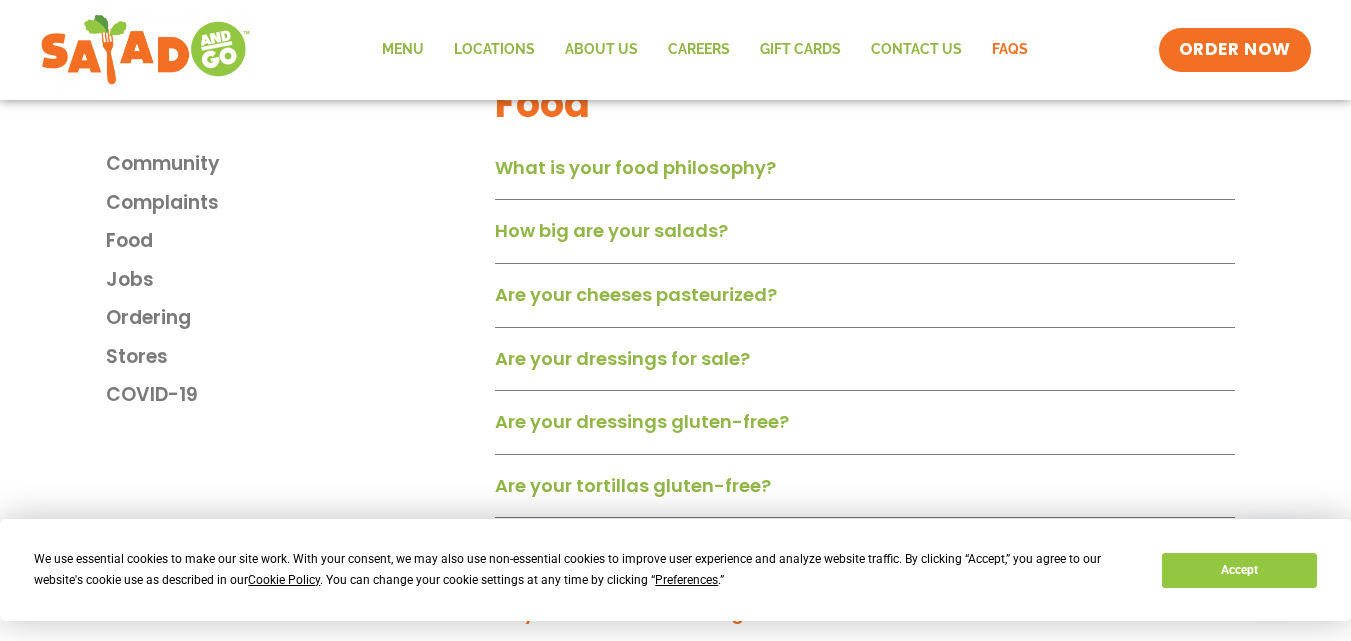click on "How big are your salads?" at bounding box center [865, 238] 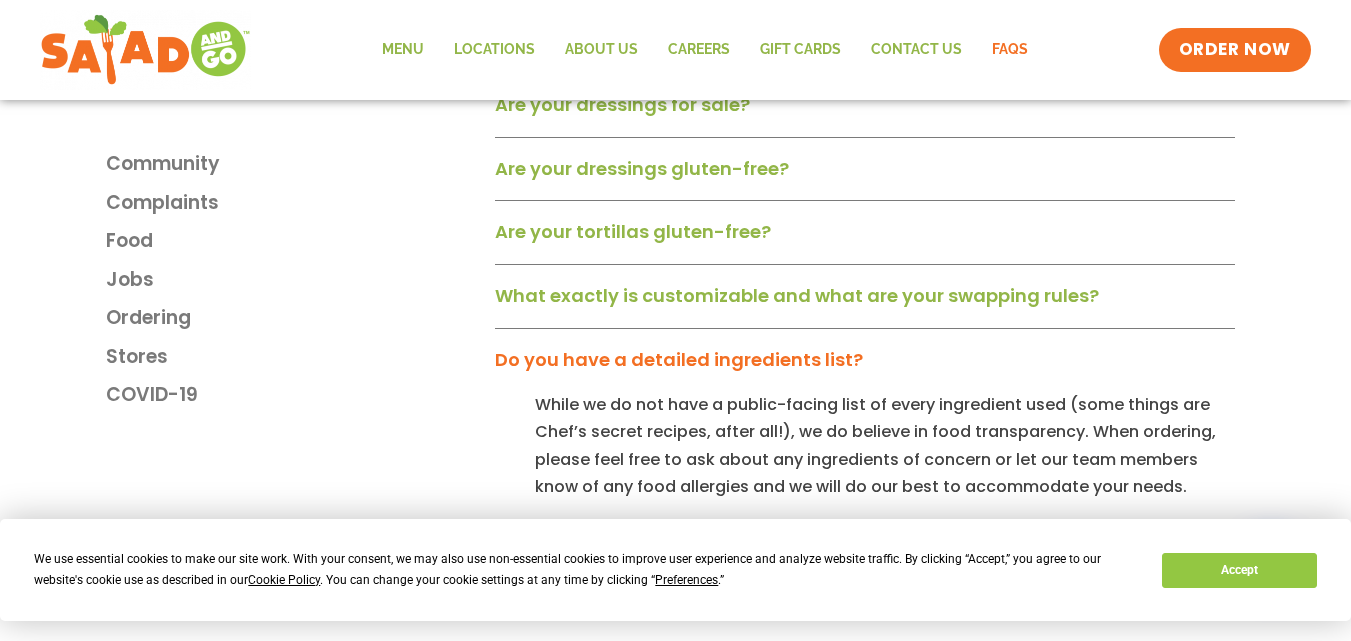 scroll, scrollTop: 1849, scrollLeft: 0, axis: vertical 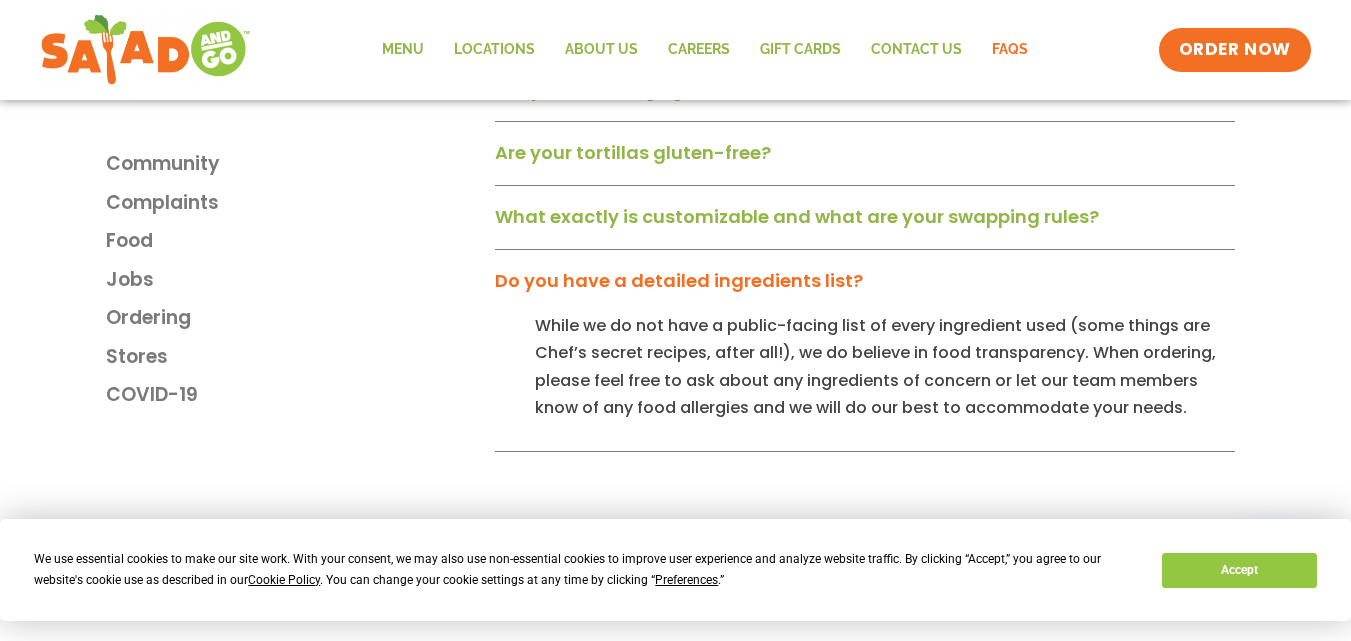 click on "What exactly is customizable and what are your swapping rules?" at bounding box center (797, 216) 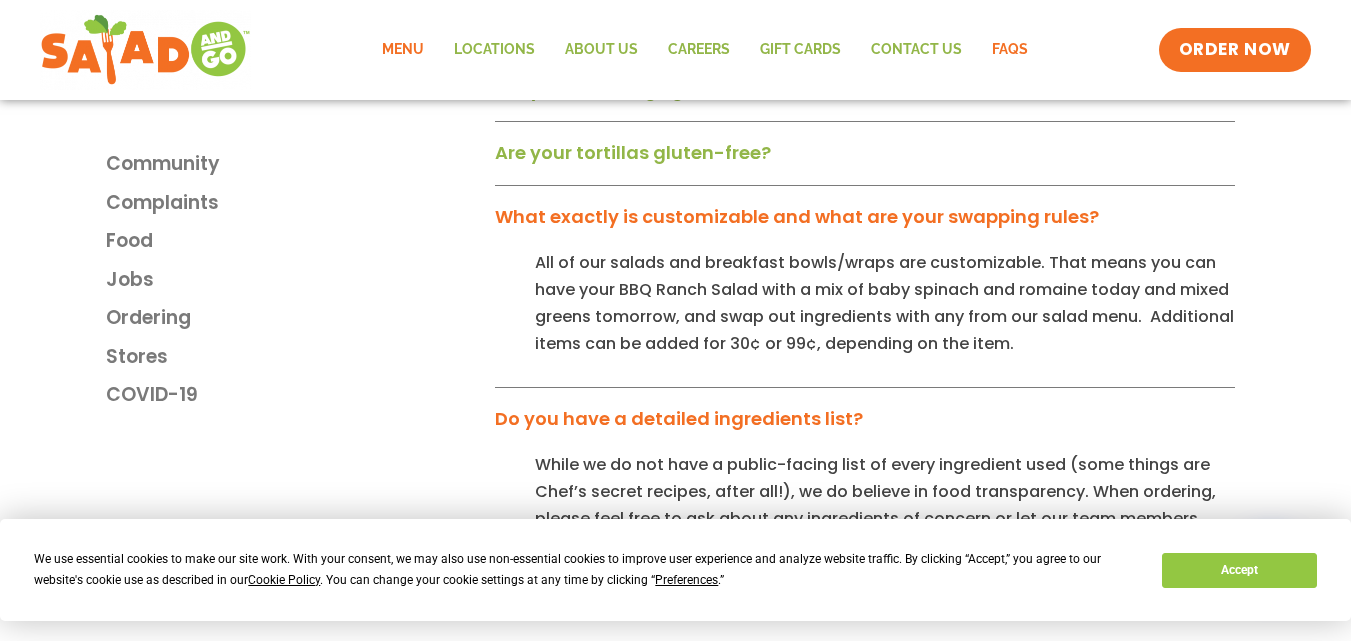 click on "Menu" 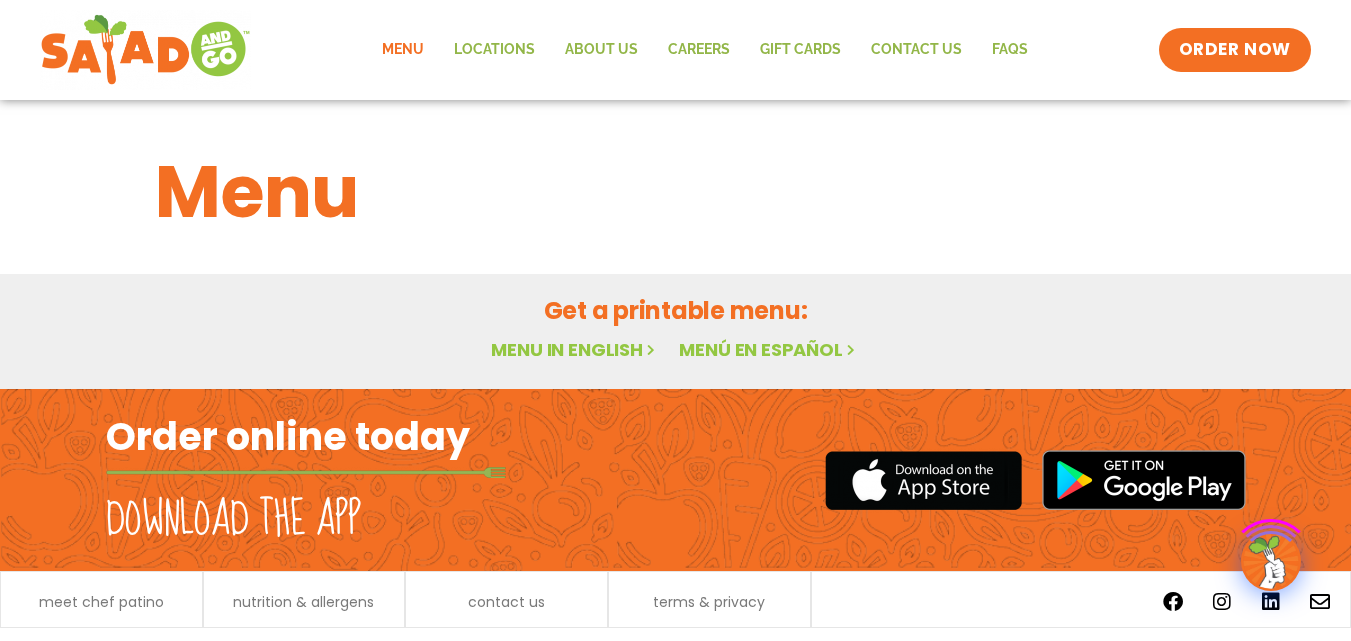 scroll, scrollTop: 0, scrollLeft: 0, axis: both 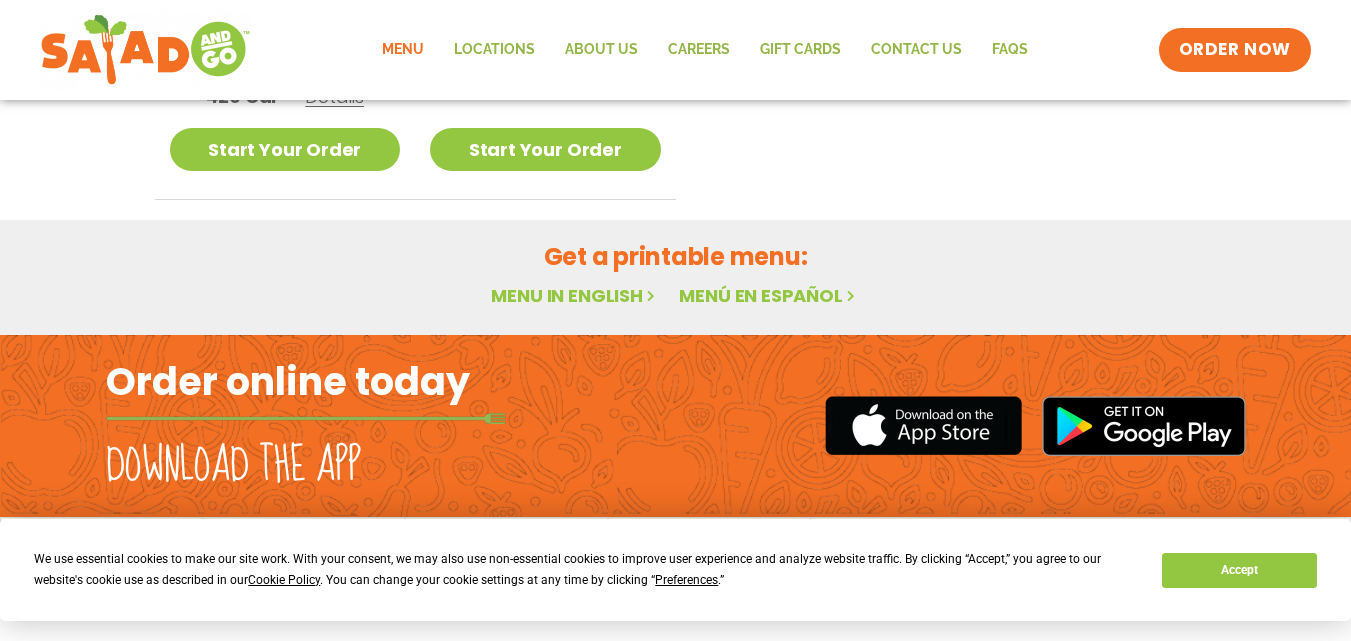 click on "Menu in English" at bounding box center (575, 295) 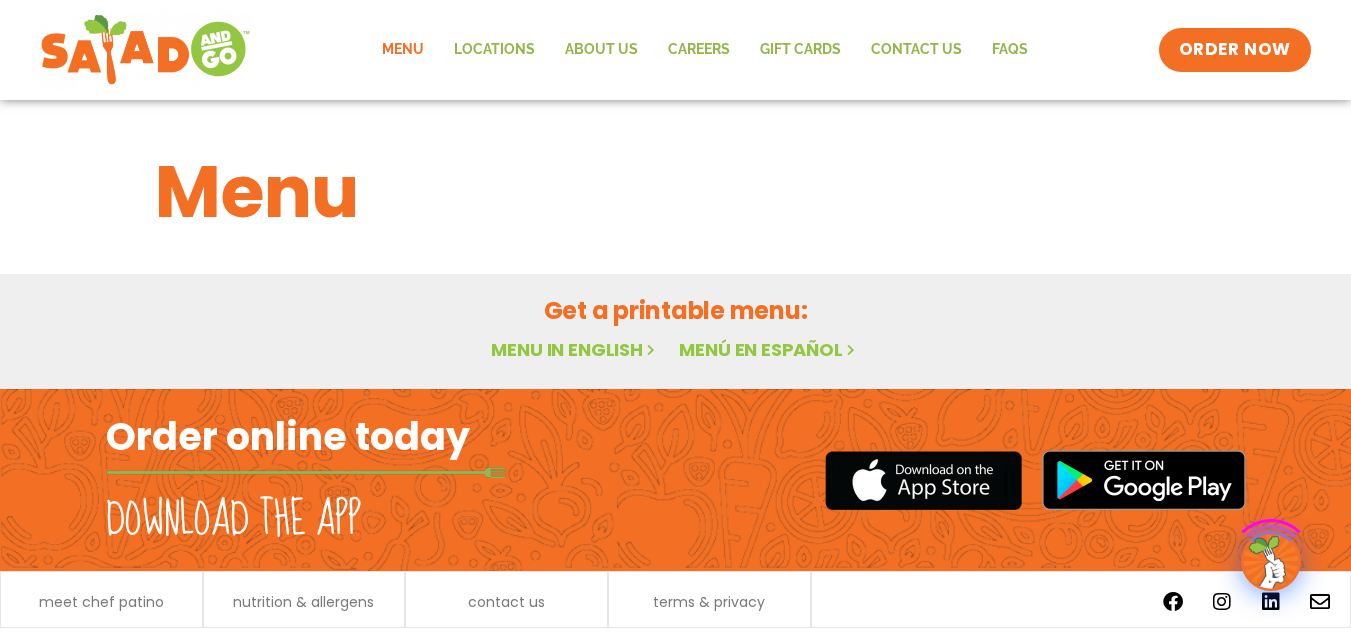 scroll, scrollTop: 0, scrollLeft: 0, axis: both 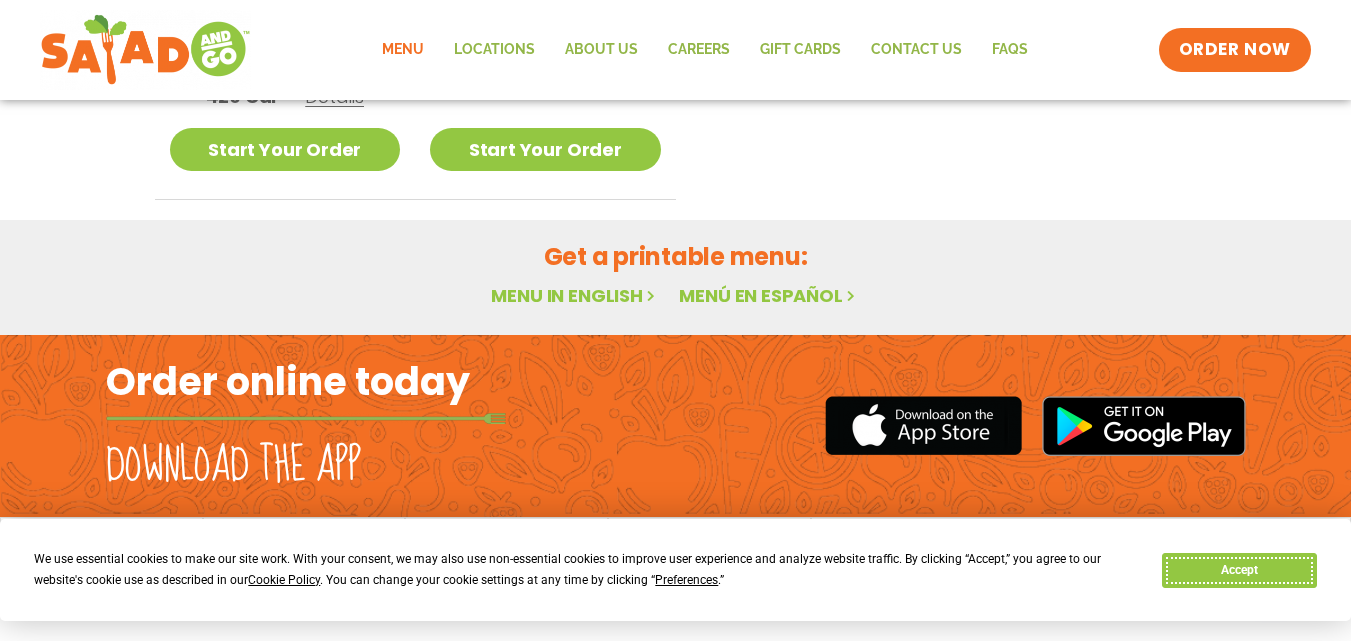 click on "Accept" at bounding box center (1239, 570) 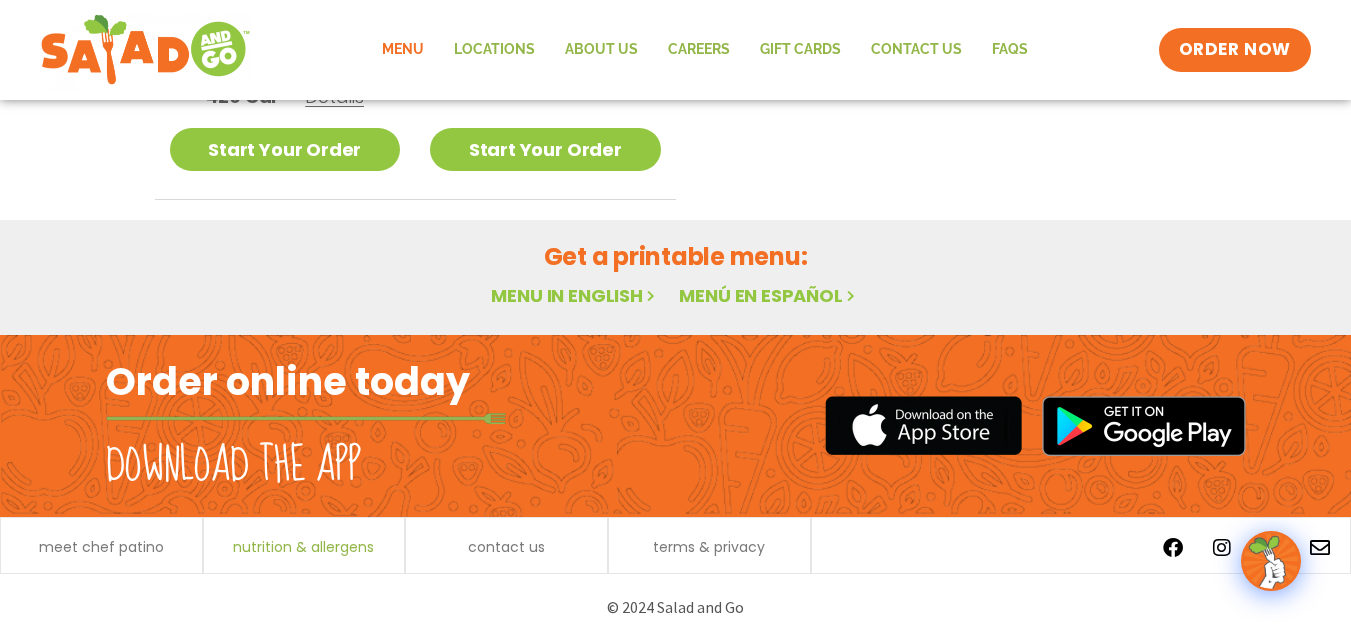 click on "nutrition & allergens" at bounding box center [303, 547] 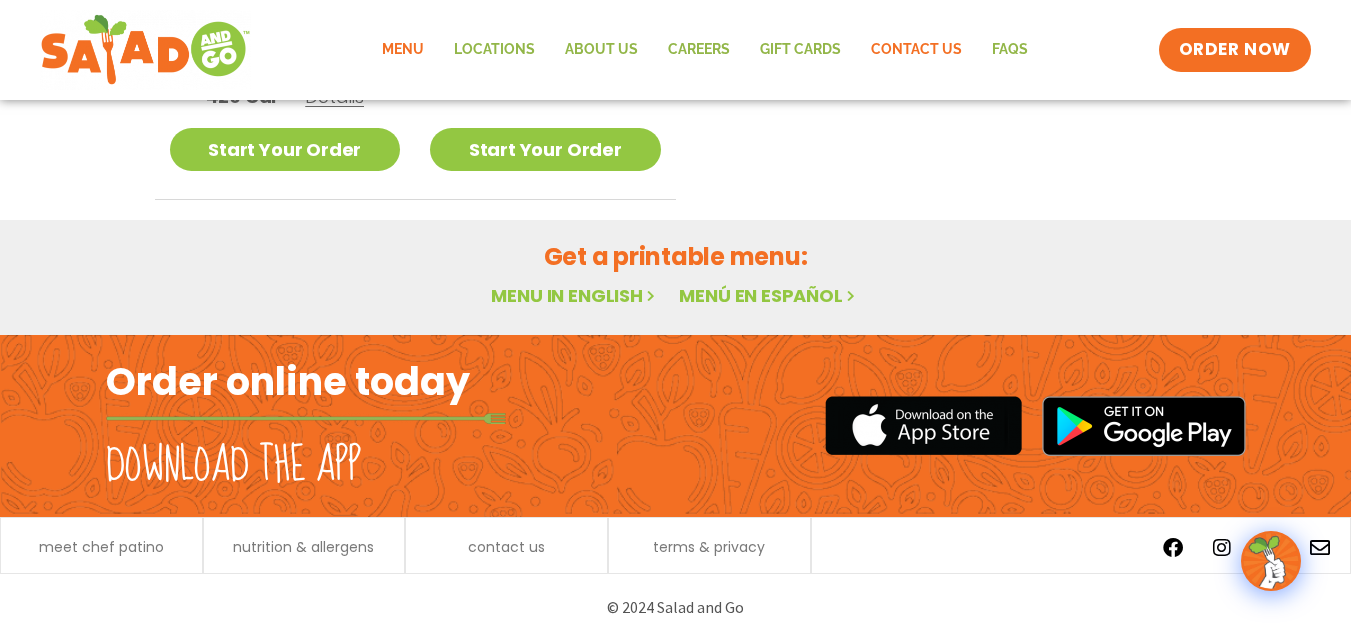 click on "Contact Us" 